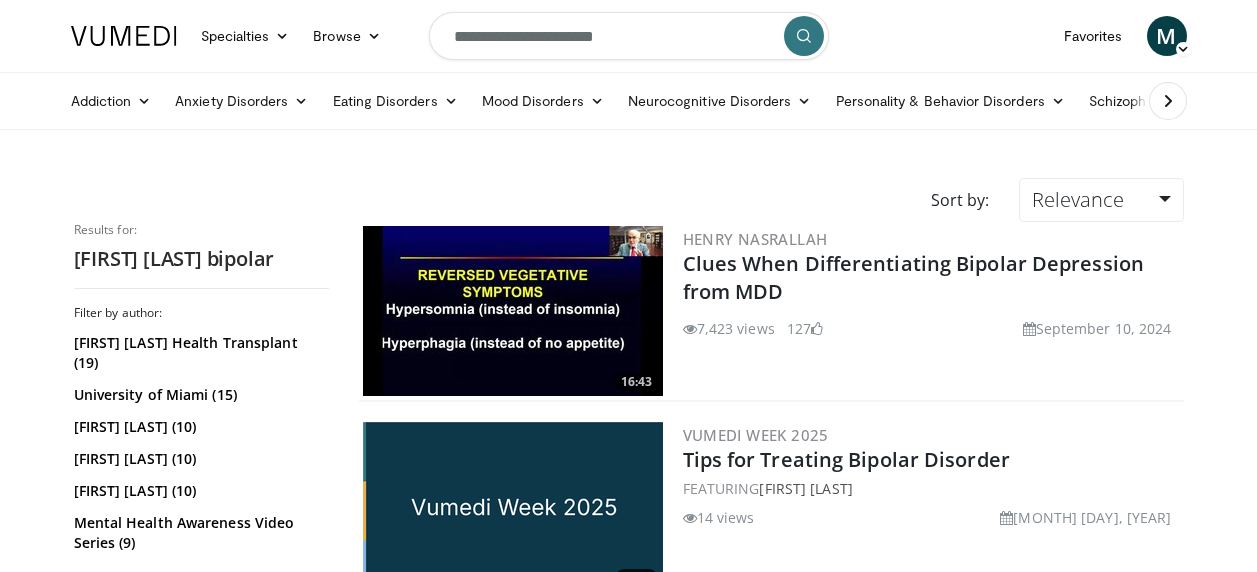 scroll, scrollTop: 0, scrollLeft: 0, axis: both 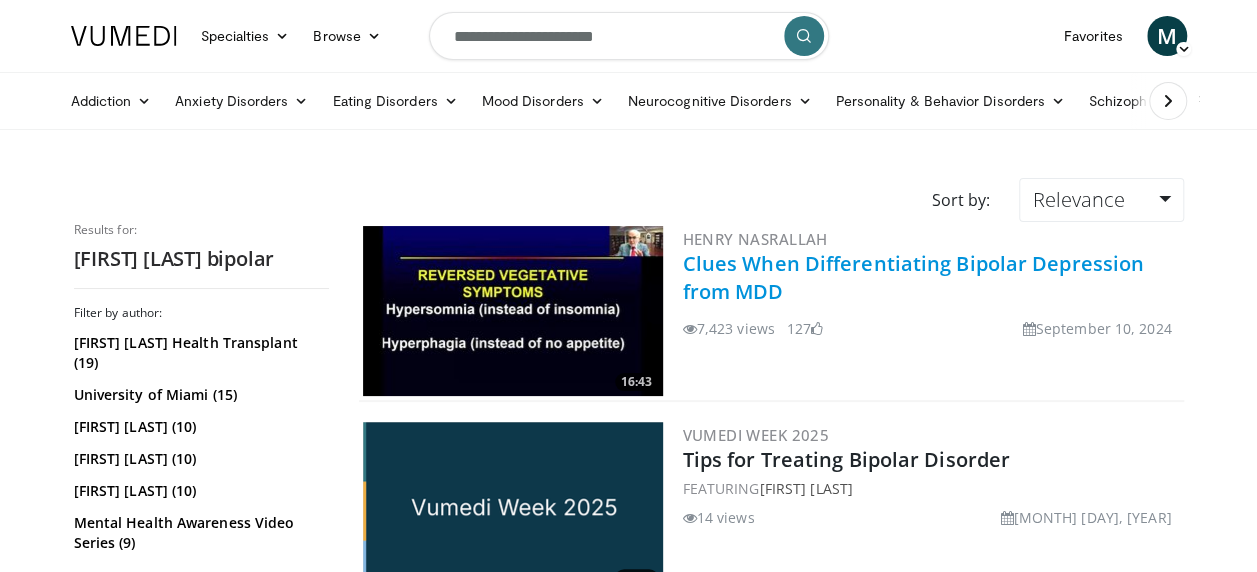 click on "Clues When Differentiating Bipolar Depression from MDD" at bounding box center (914, 277) 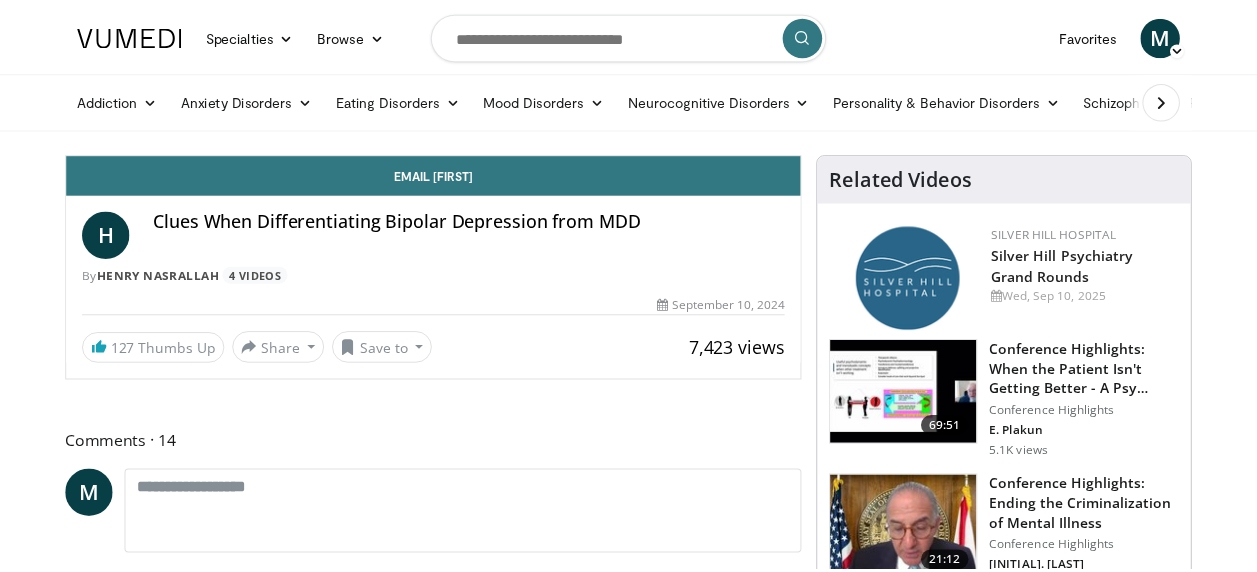 scroll, scrollTop: 0, scrollLeft: 0, axis: both 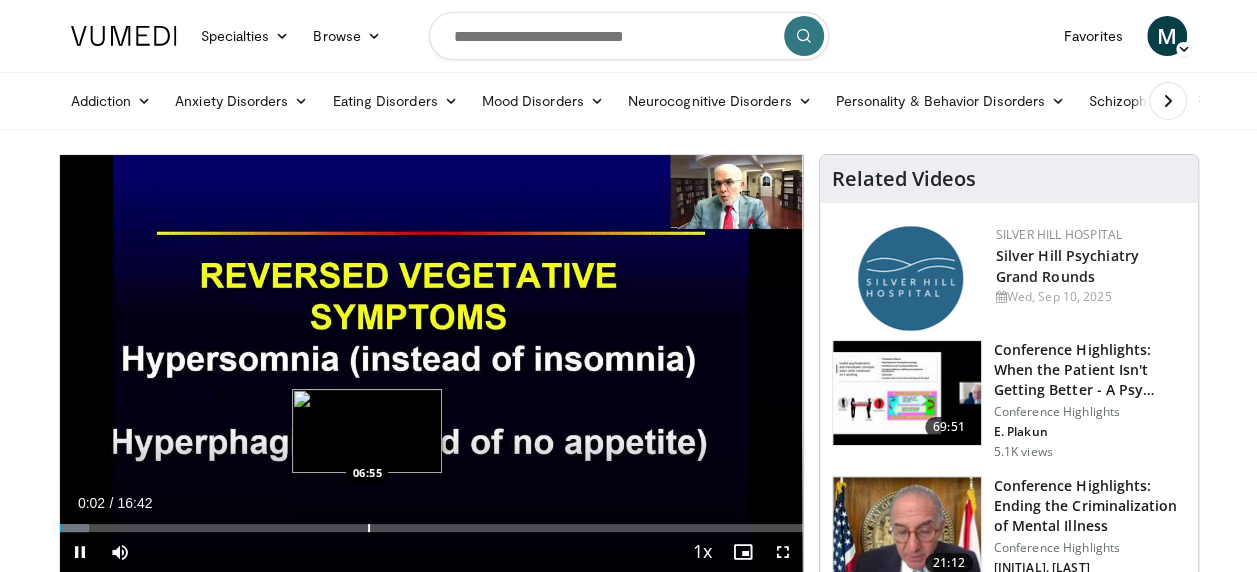 click at bounding box center (369, 528) 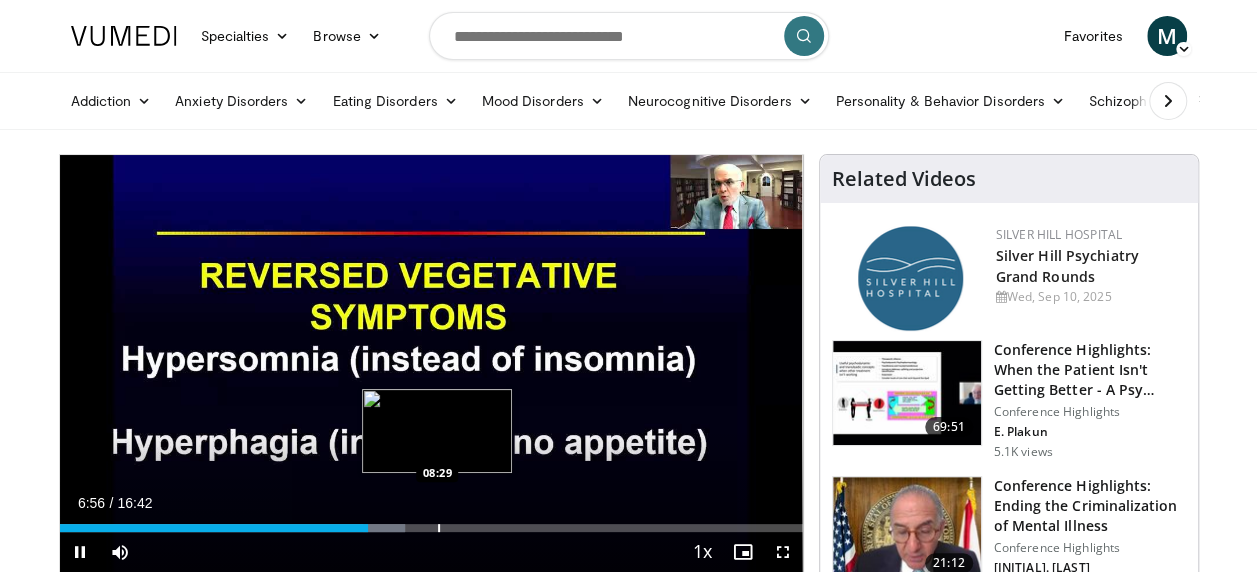 click at bounding box center (439, 528) 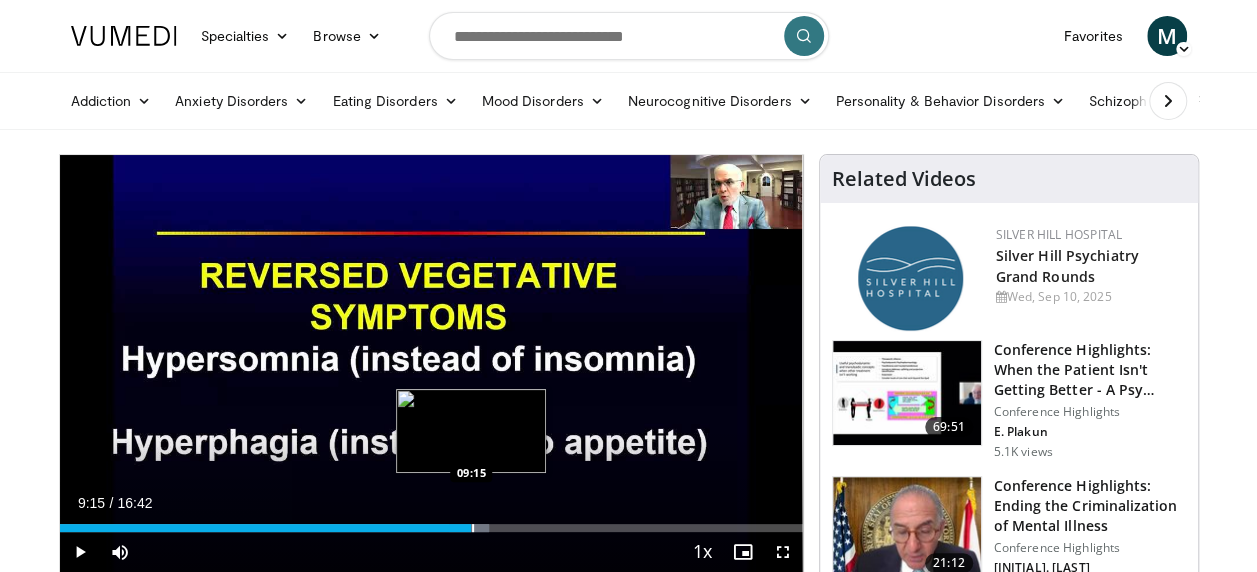 click at bounding box center [473, 528] 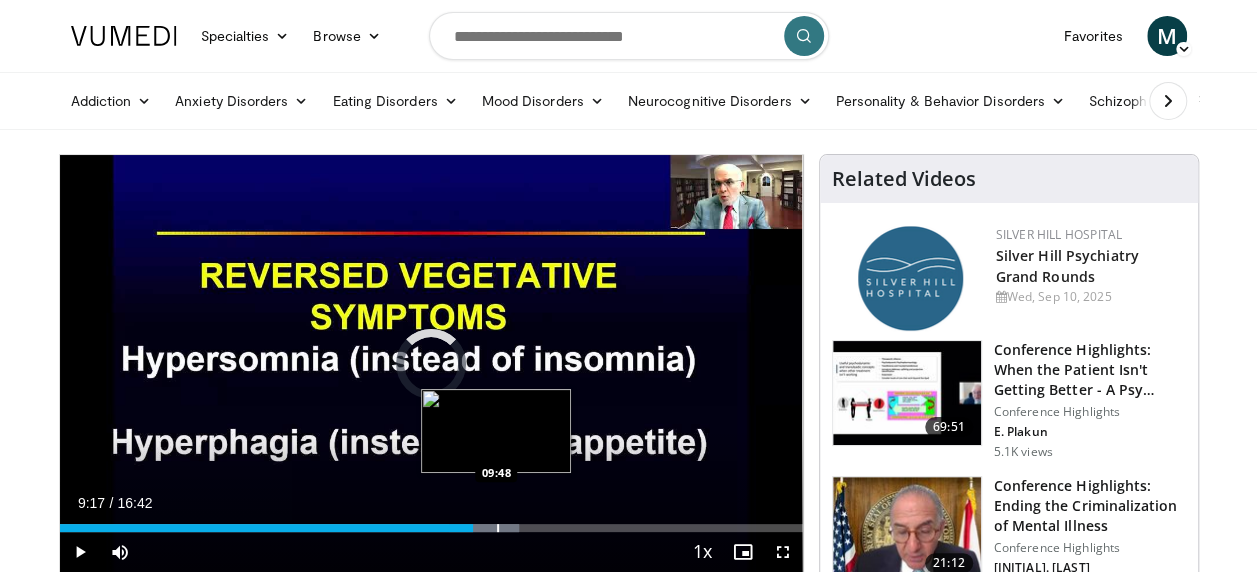 click at bounding box center [498, 528] 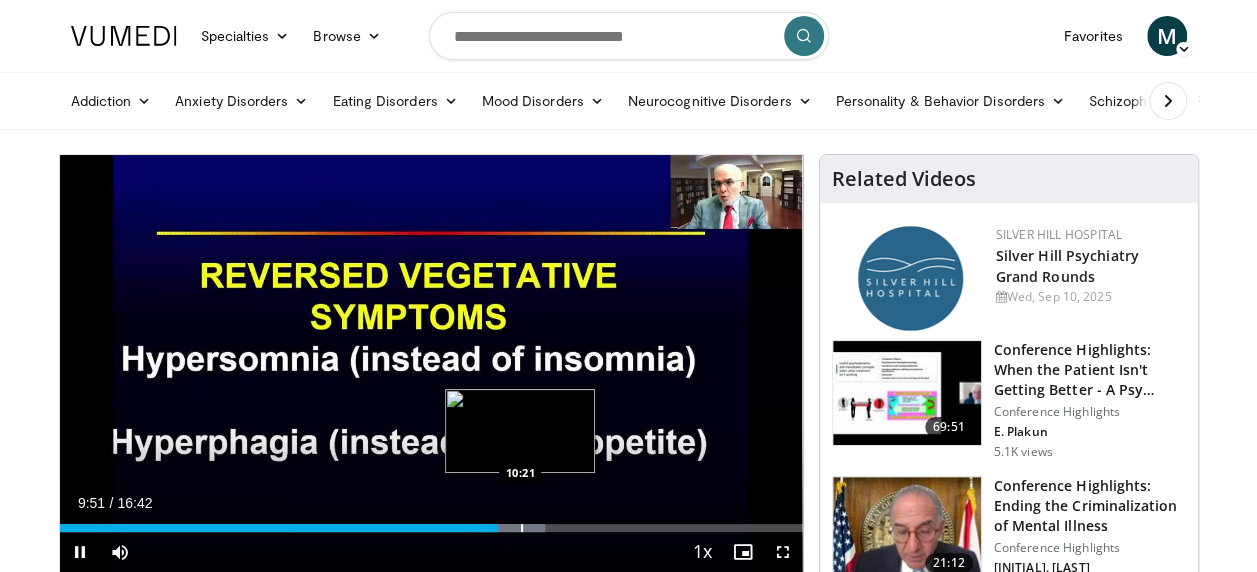 click at bounding box center [522, 528] 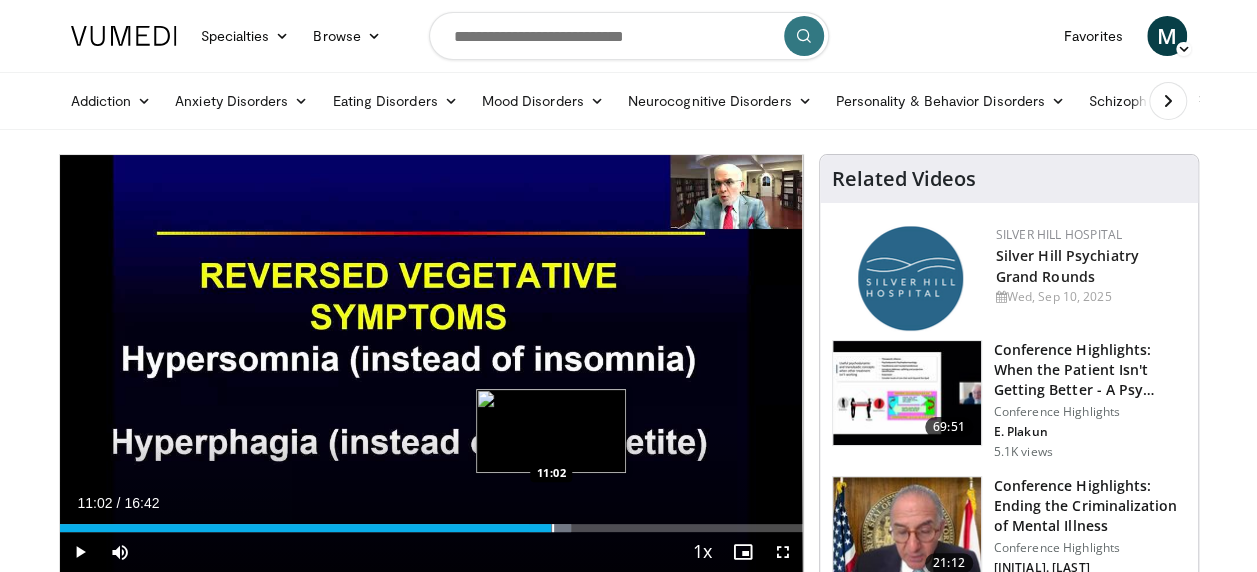 click at bounding box center (553, 528) 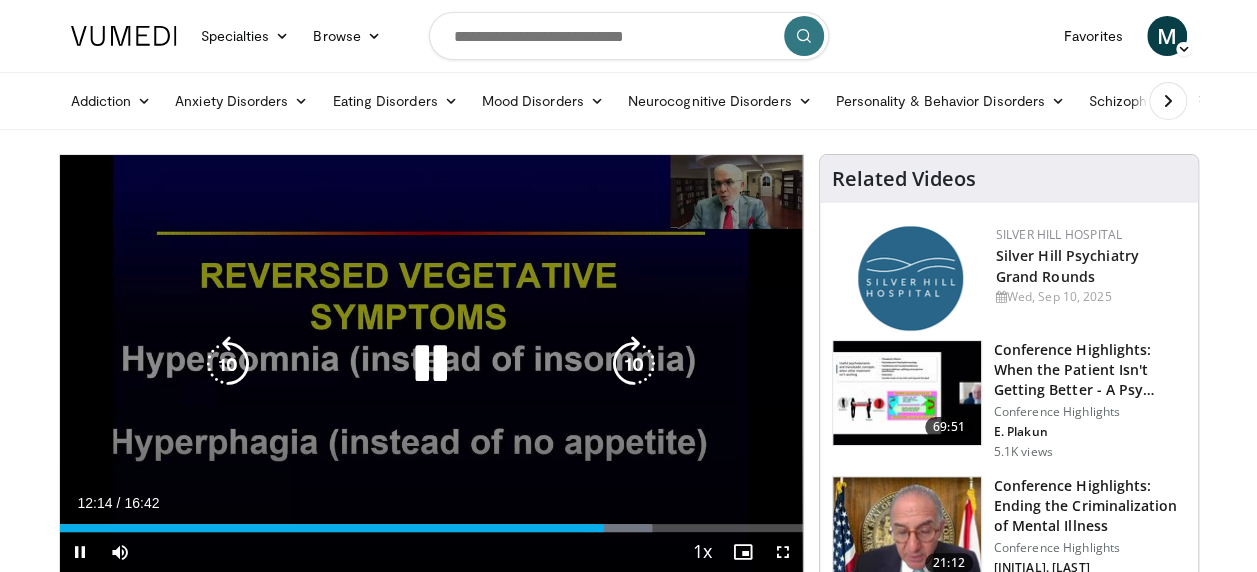 click at bounding box center [431, 364] 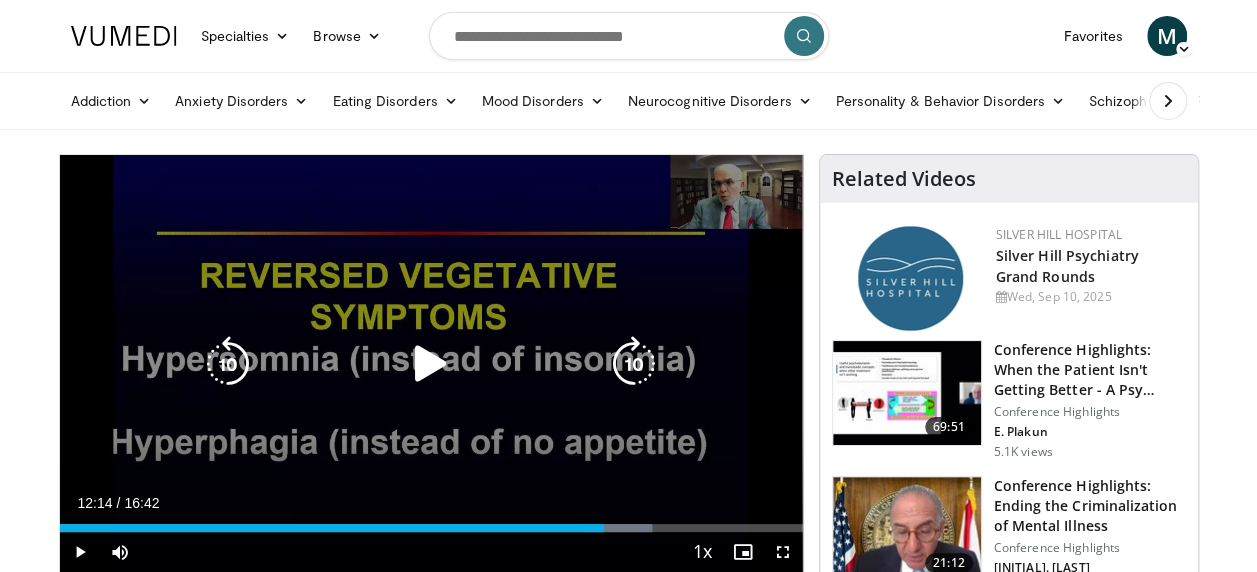 click at bounding box center [431, 364] 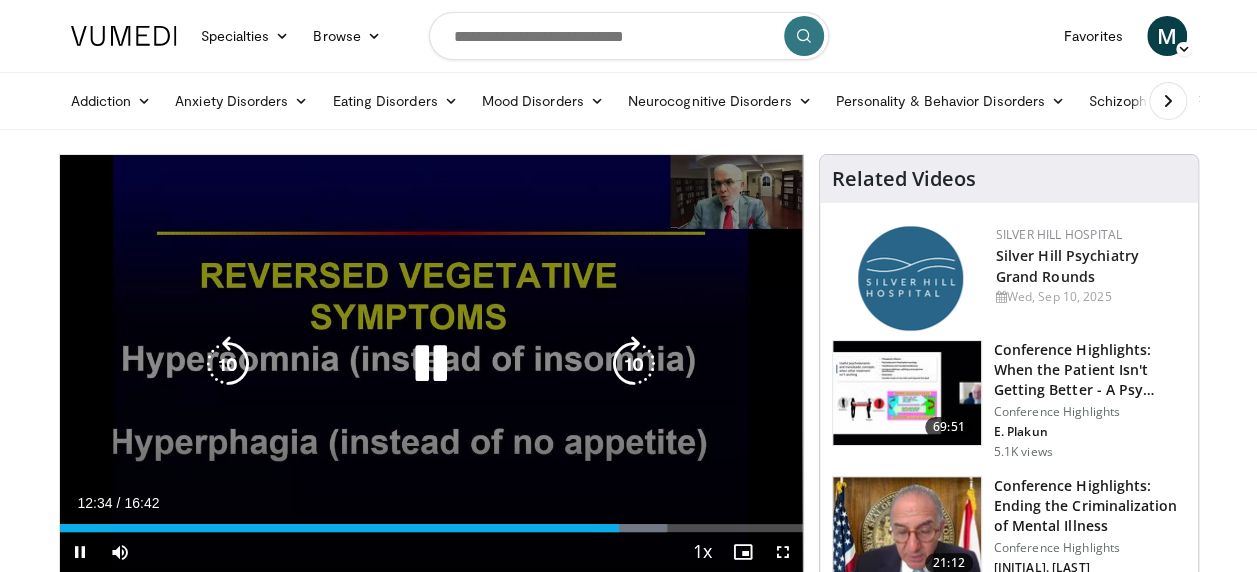 click at bounding box center (431, 364) 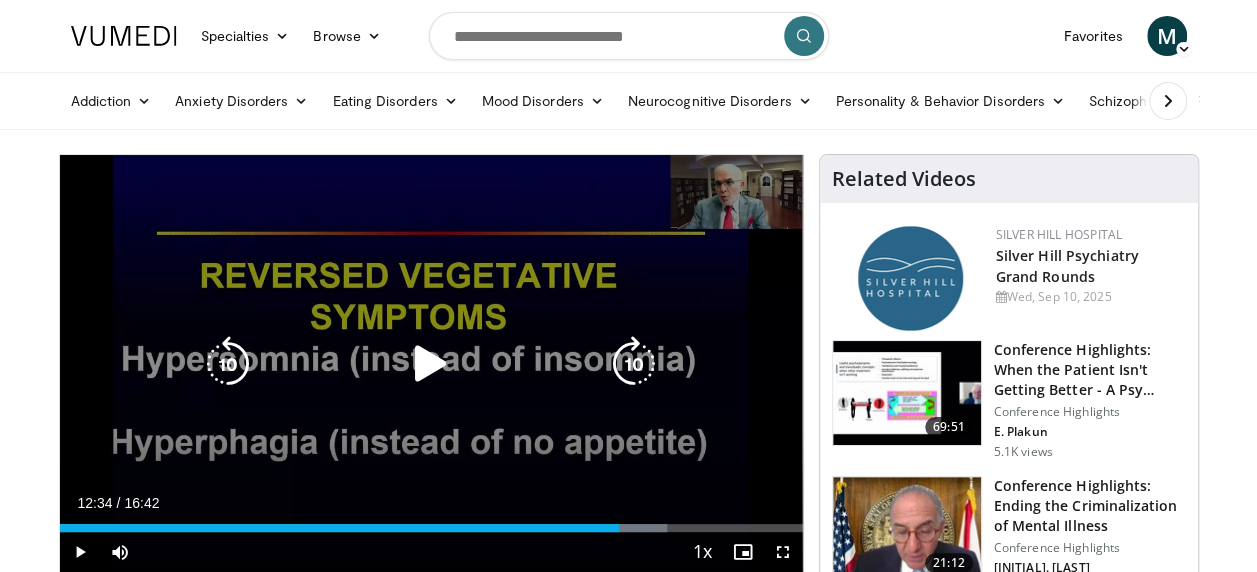 click at bounding box center (431, 364) 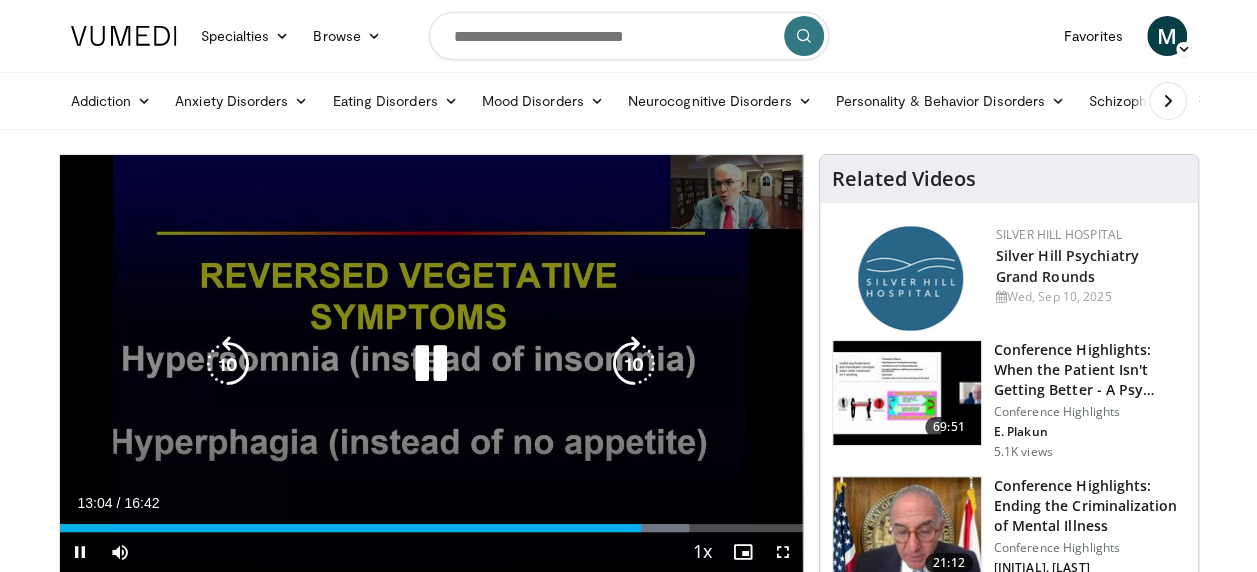click at bounding box center [431, 364] 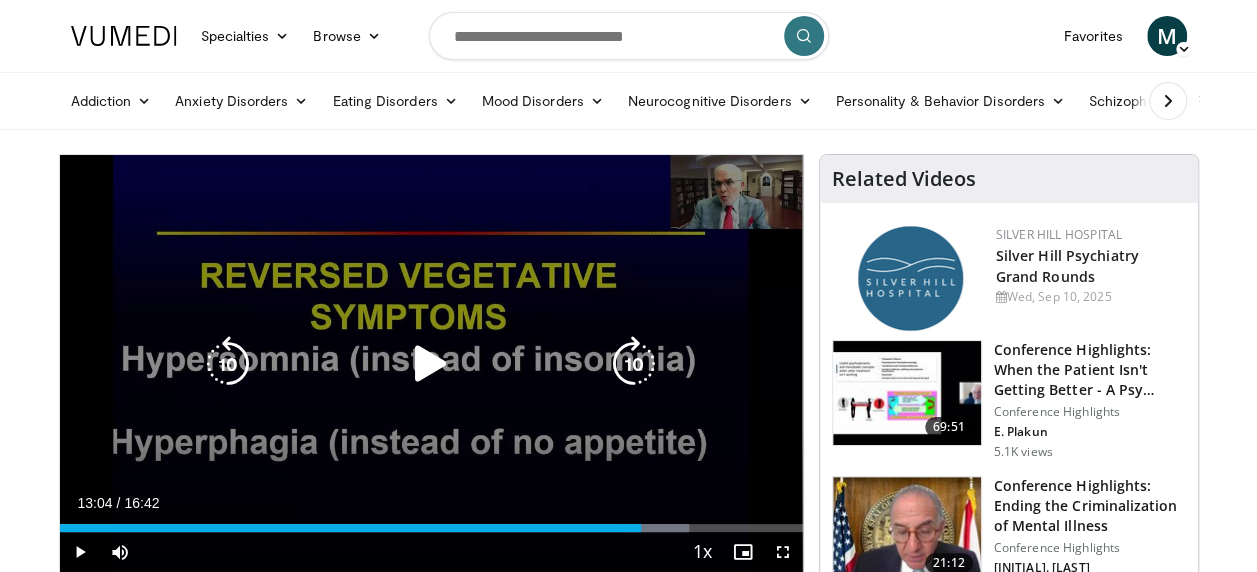 click at bounding box center [431, 364] 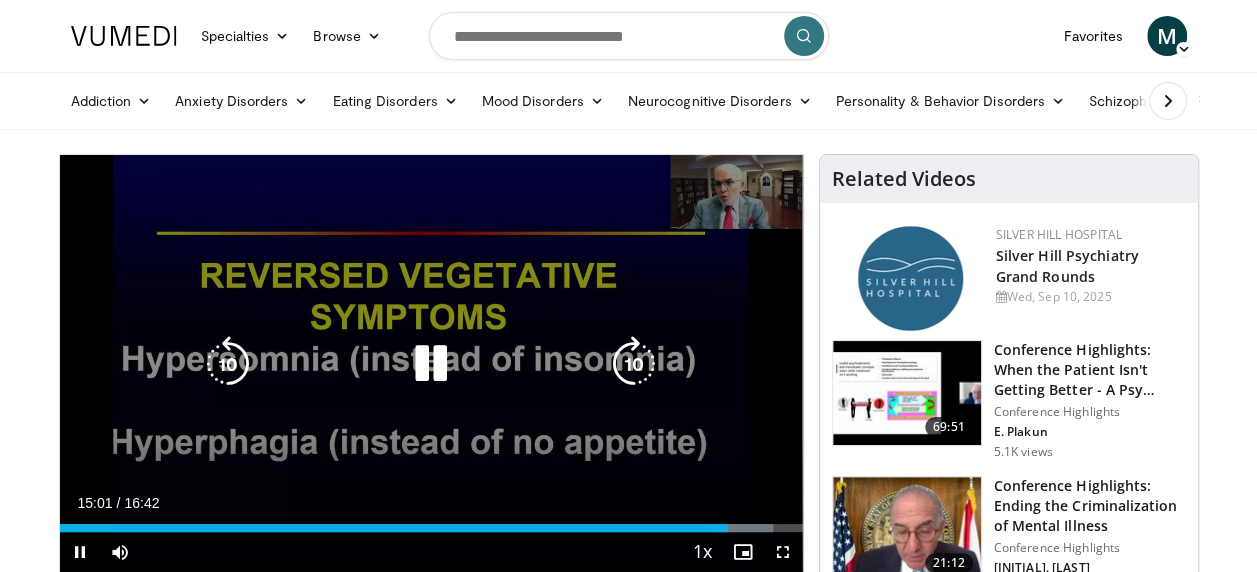 click at bounding box center (431, 364) 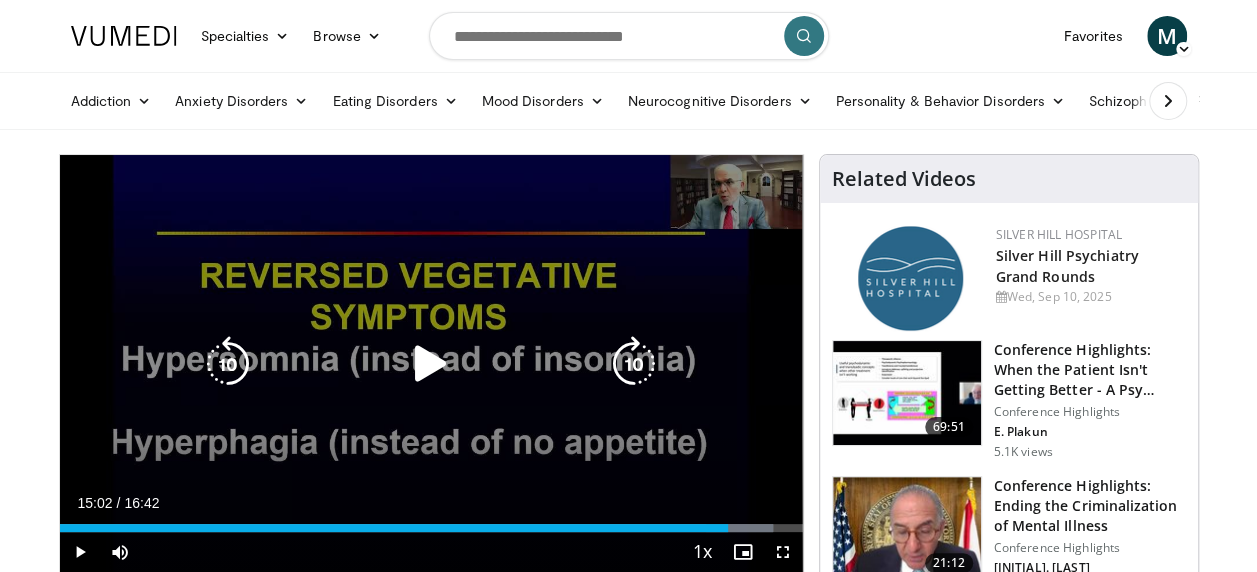 click at bounding box center [431, 364] 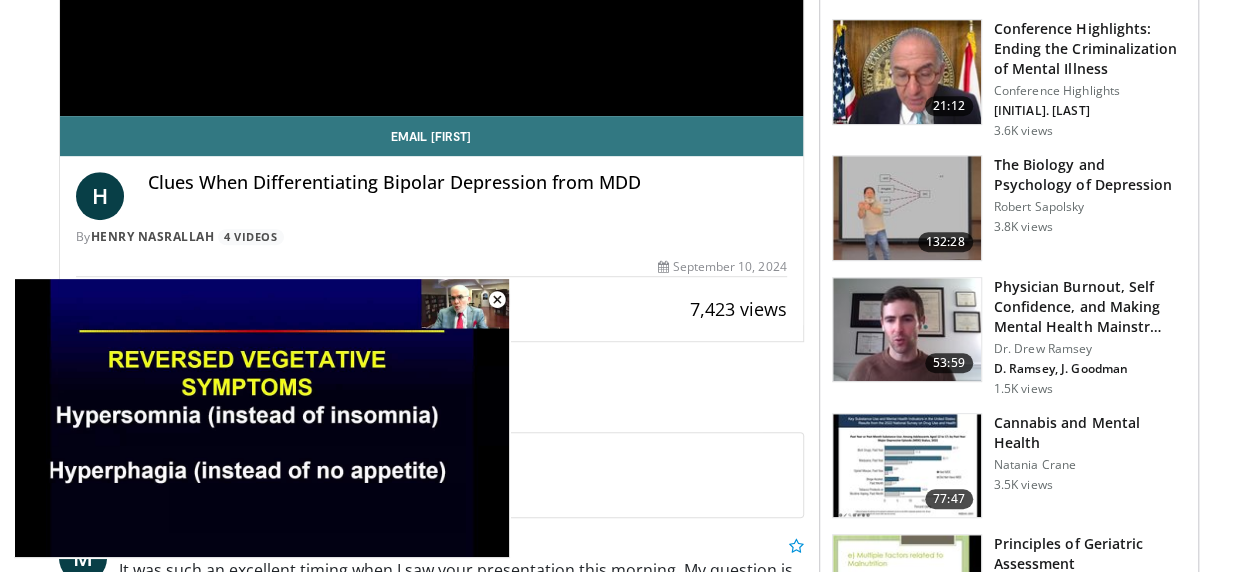 scroll, scrollTop: 500, scrollLeft: 0, axis: vertical 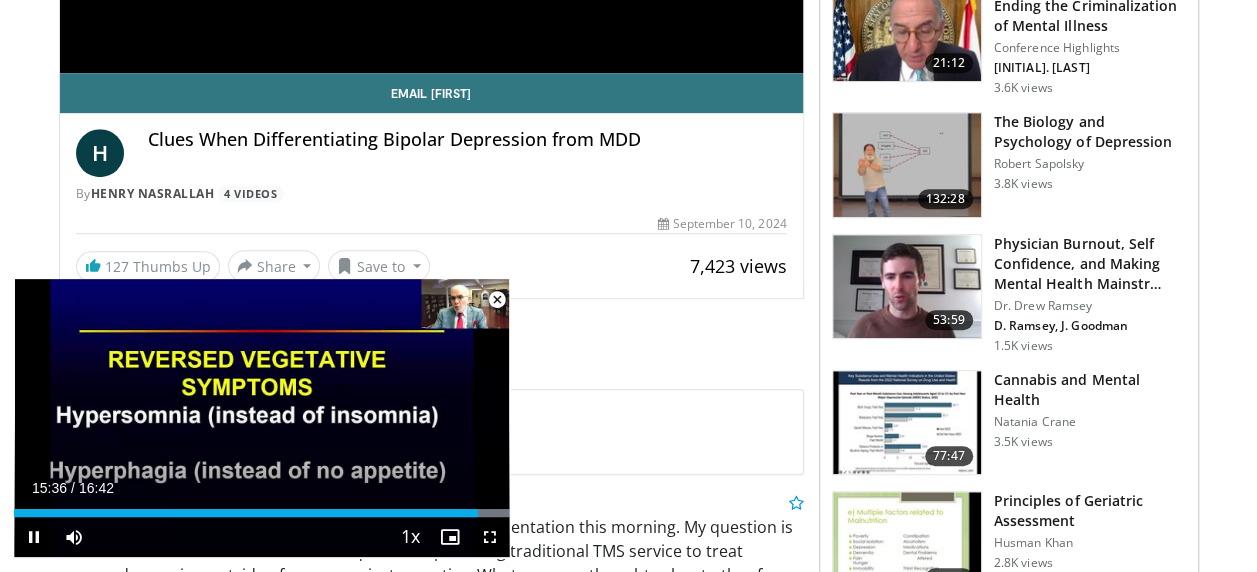 click at bounding box center [497, 300] 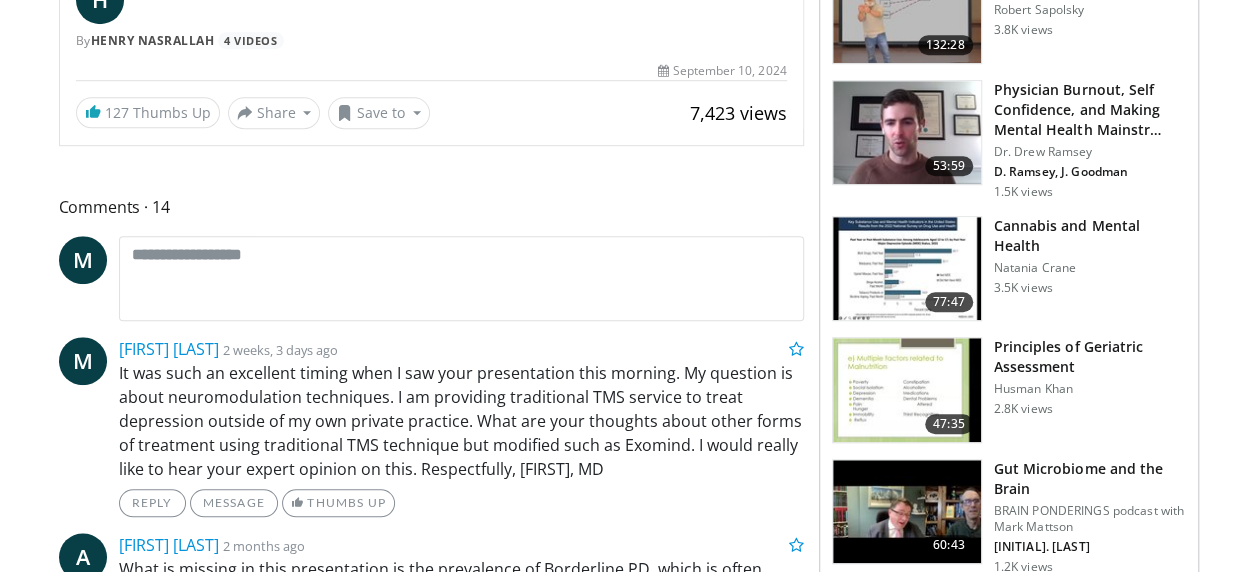 scroll, scrollTop: 700, scrollLeft: 0, axis: vertical 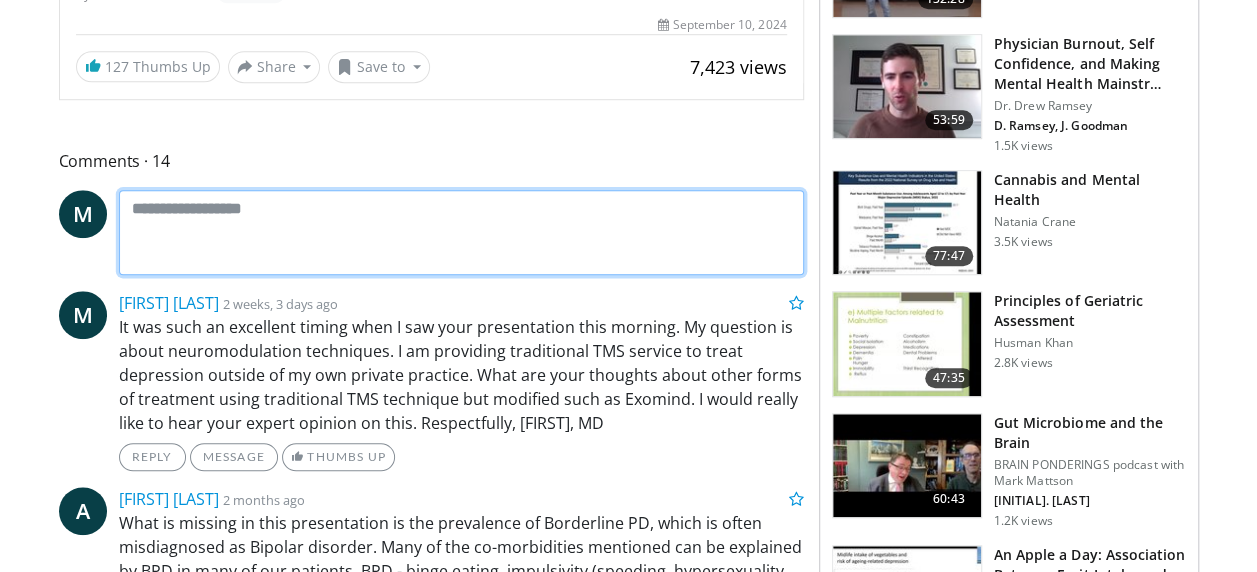 click at bounding box center [461, 232] 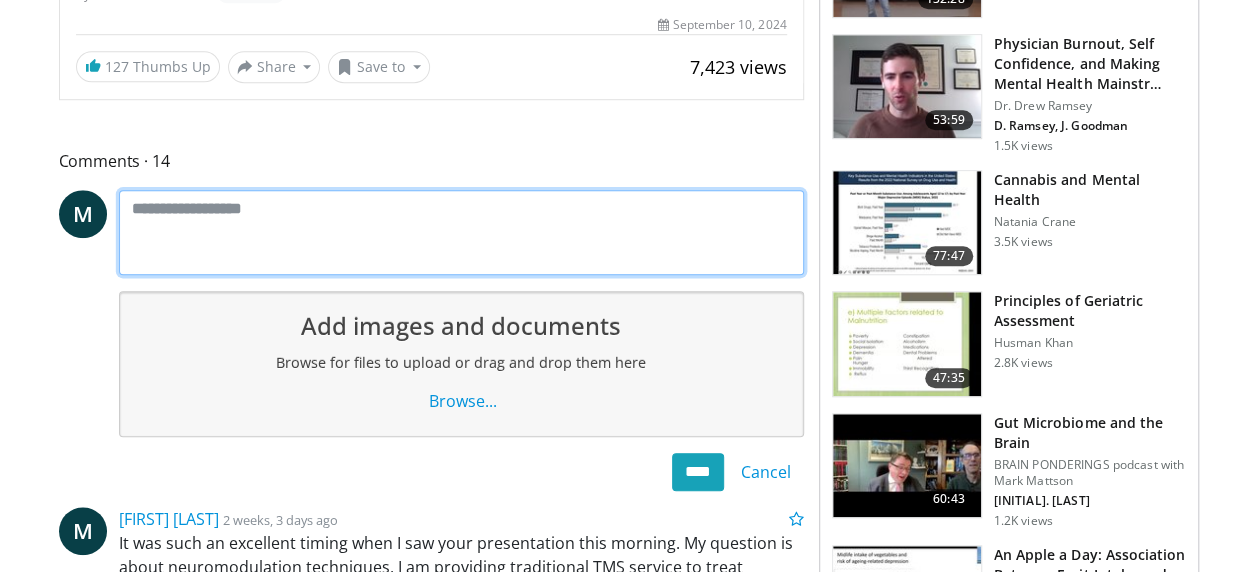 scroll, scrollTop: 600, scrollLeft: 0, axis: vertical 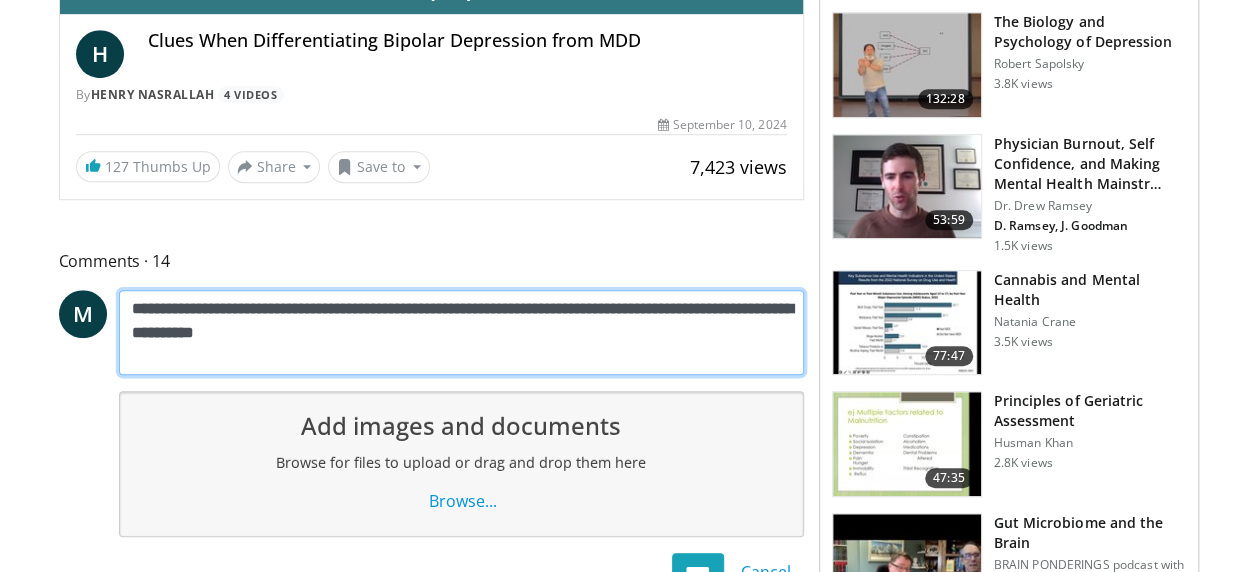 click on "**********" at bounding box center (461, 332) 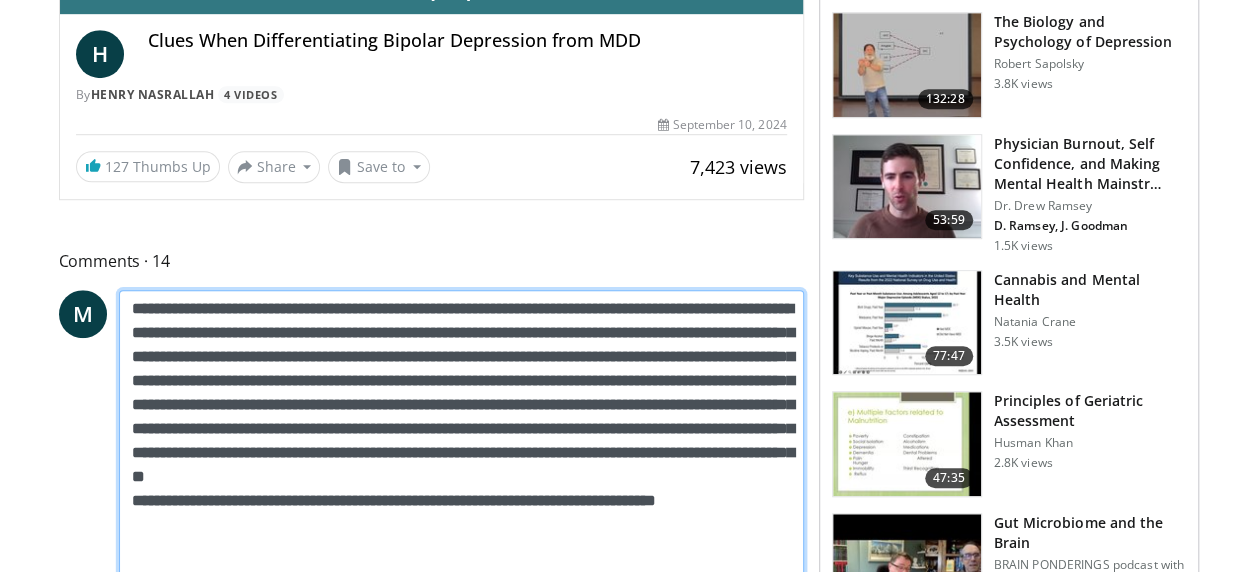 scroll, scrollTop: 610, scrollLeft: 0, axis: vertical 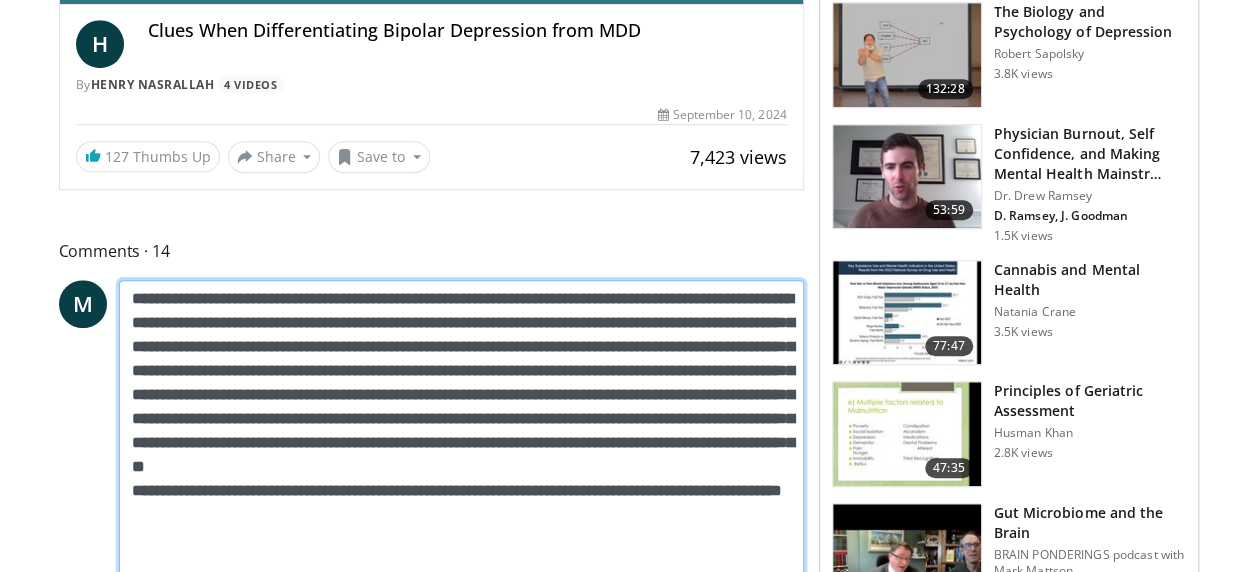 click on "**********" at bounding box center [461, 430] 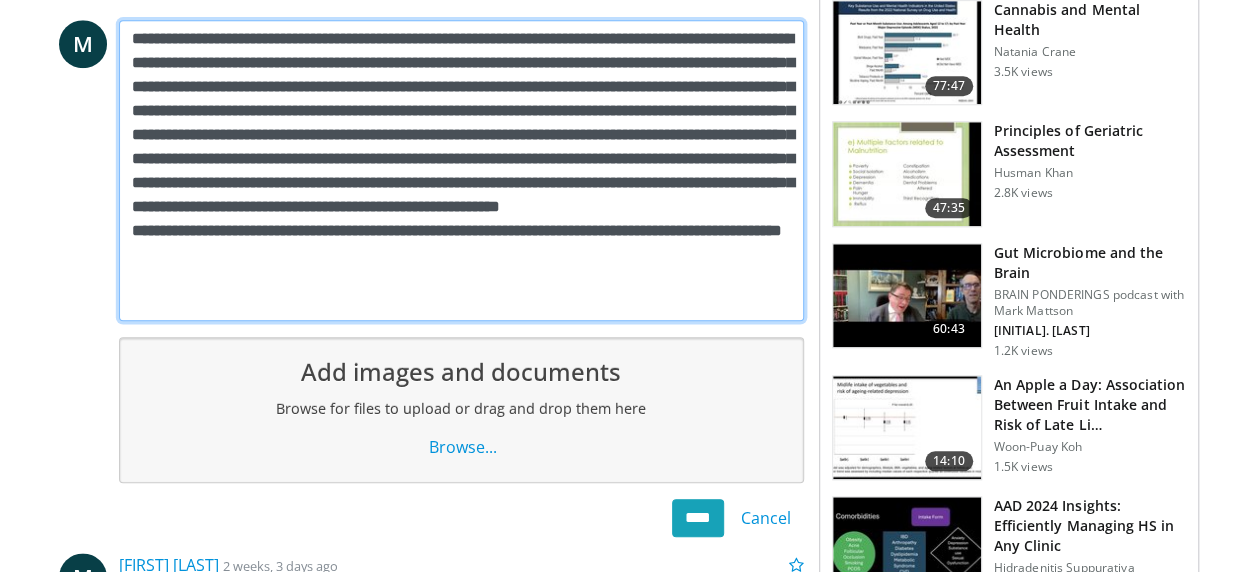 scroll, scrollTop: 1010, scrollLeft: 0, axis: vertical 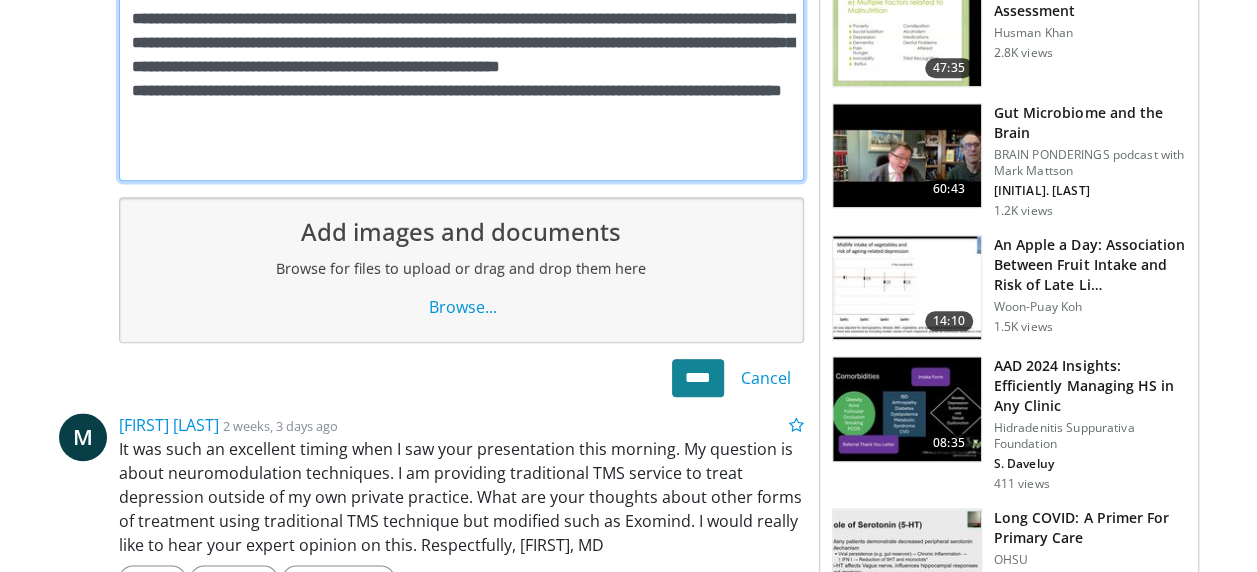 type on "**********" 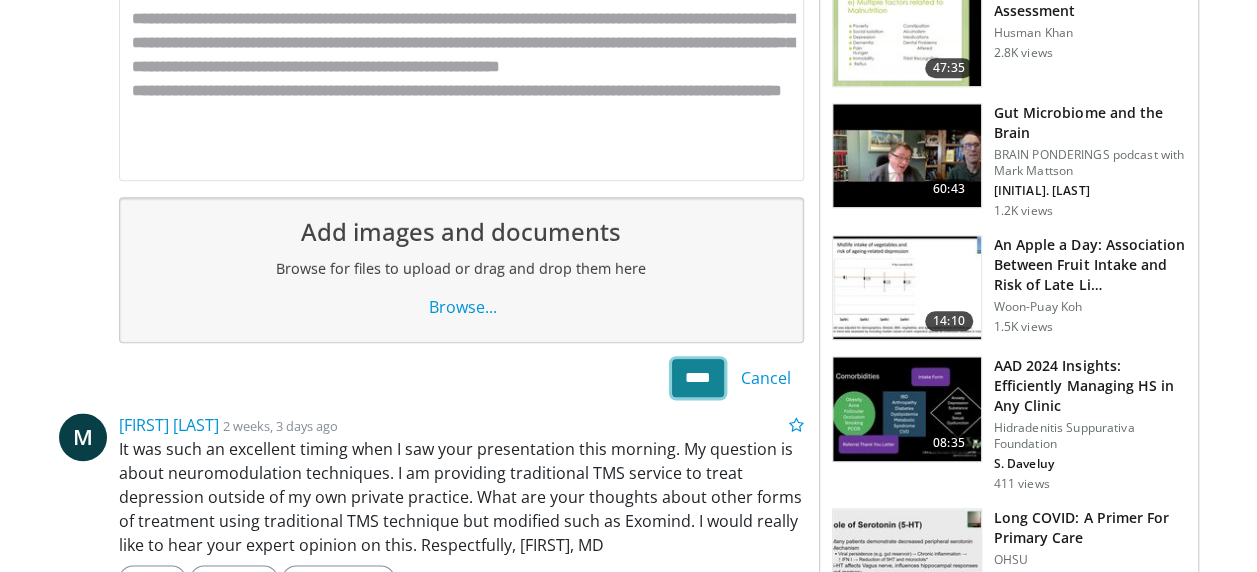 click on "****" at bounding box center [698, 378] 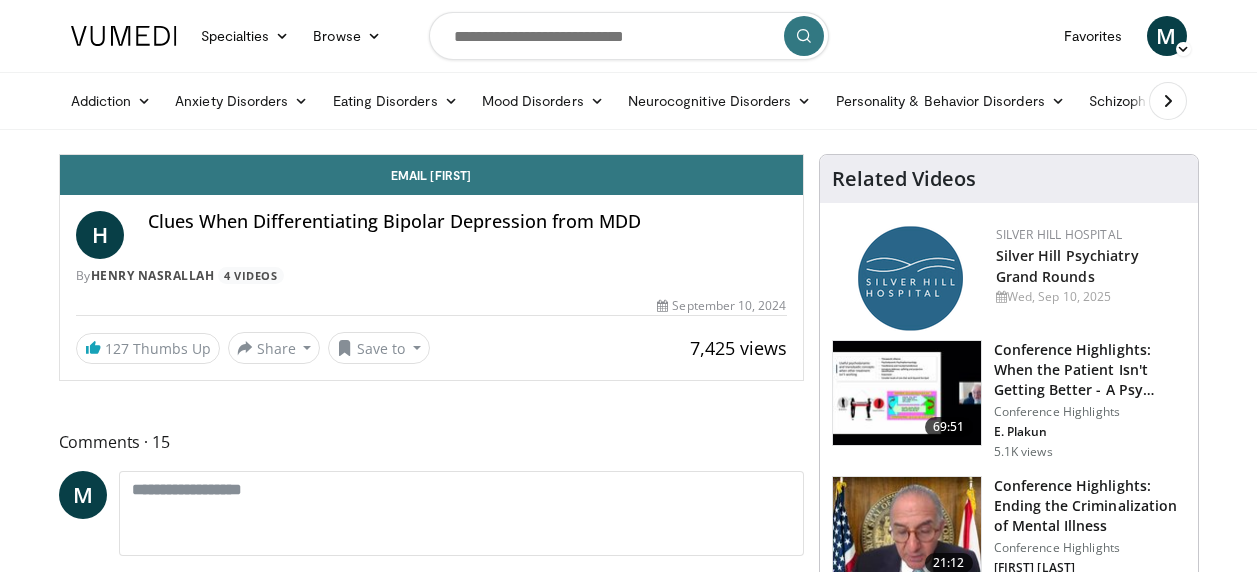 scroll, scrollTop: 0, scrollLeft: 0, axis: both 